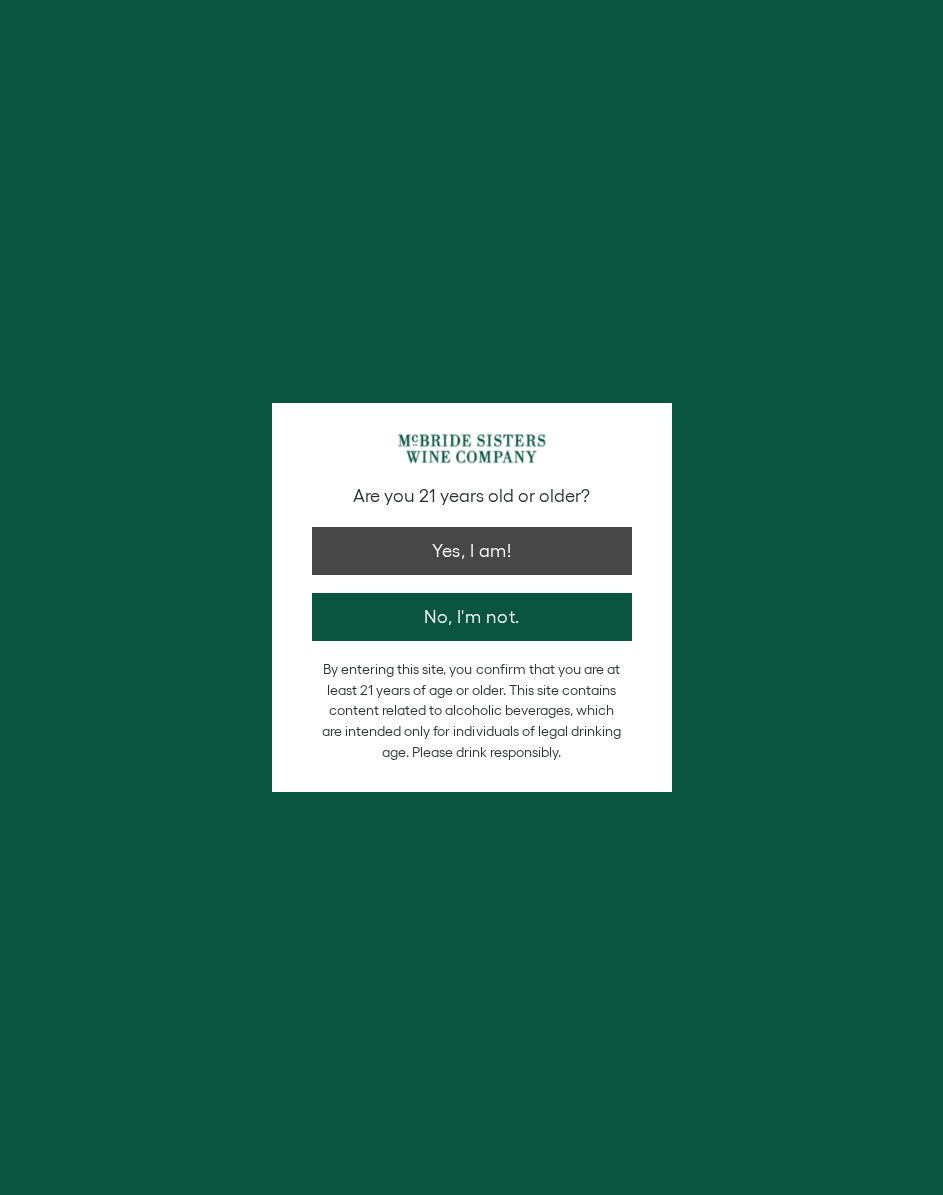 scroll, scrollTop: 0, scrollLeft: 0, axis: both 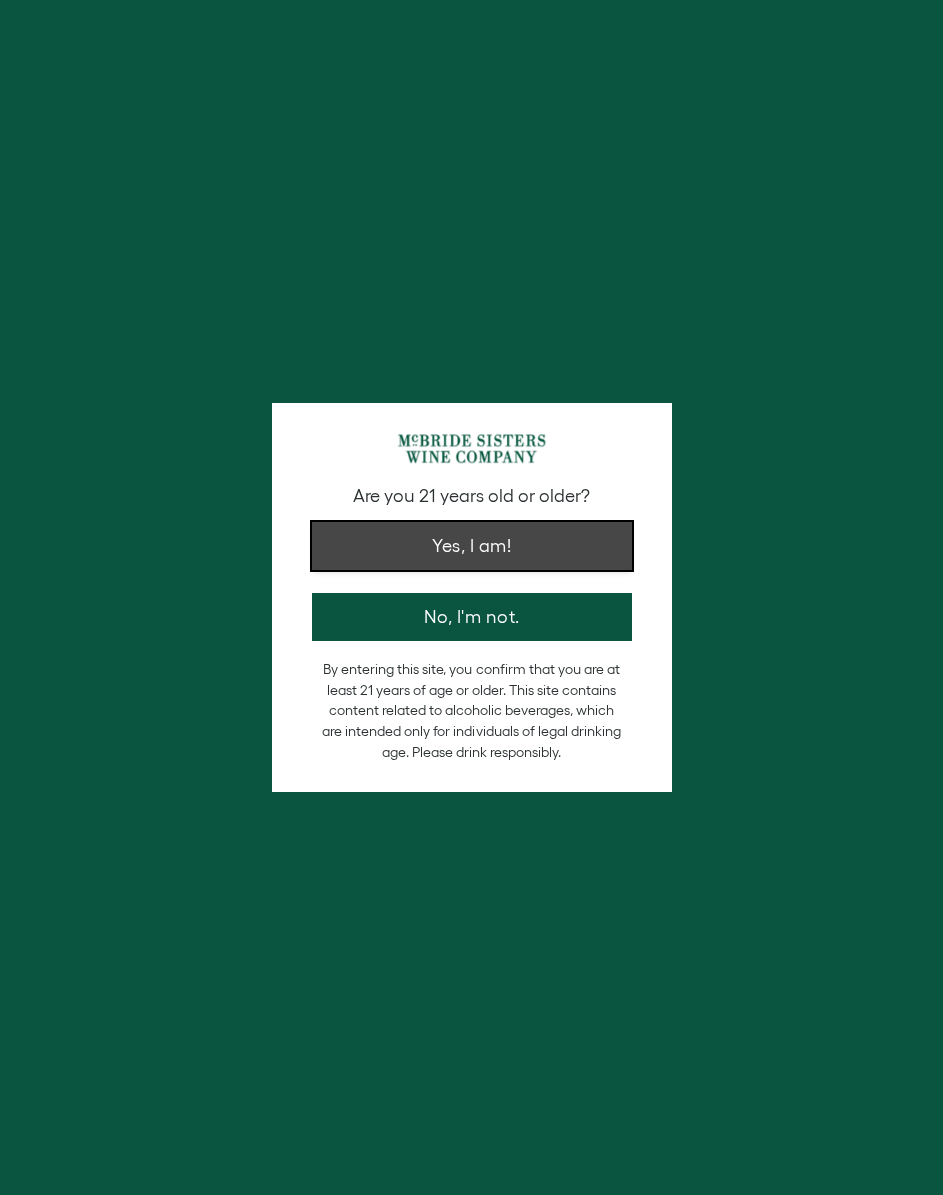 click on "Yes, I am!" at bounding box center (472, 546) 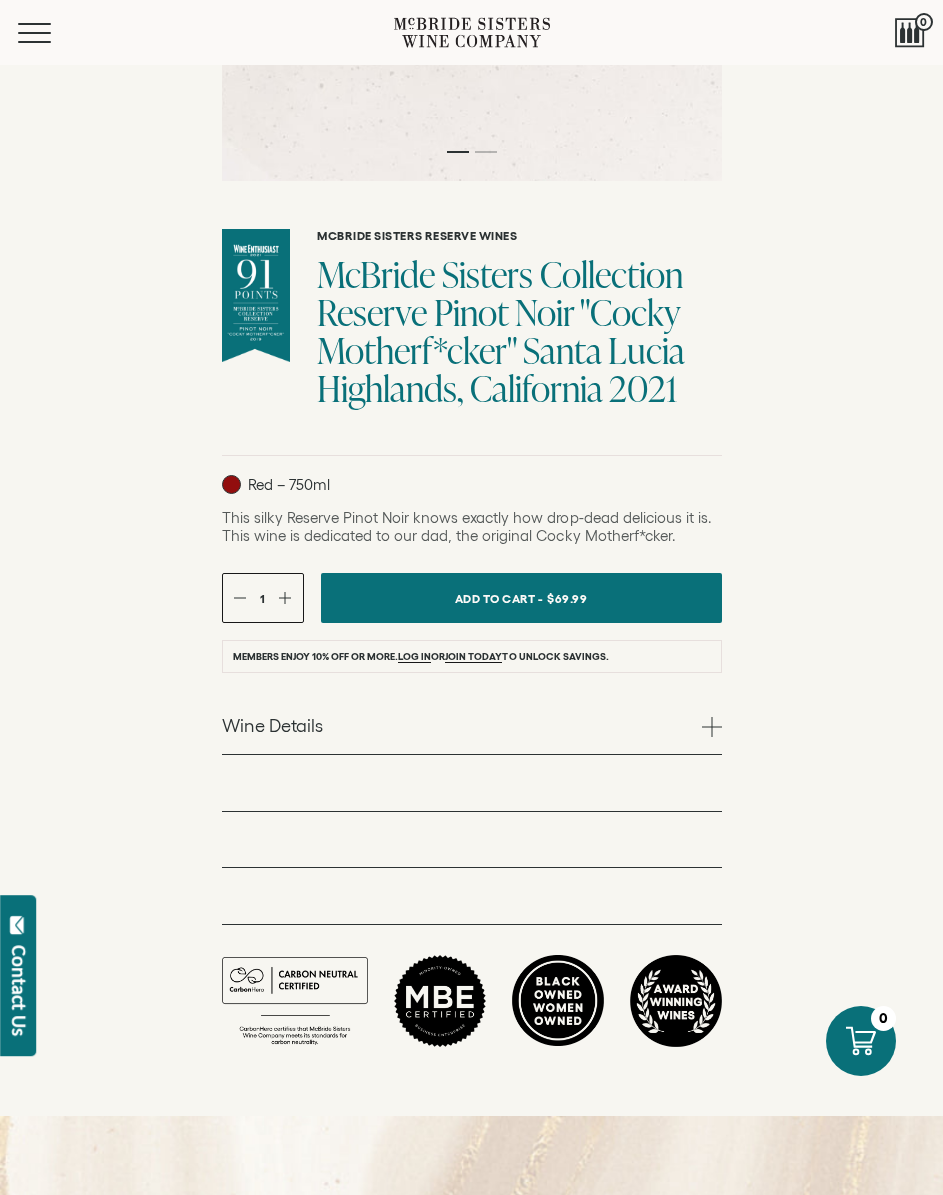 scroll, scrollTop: 944, scrollLeft: 0, axis: vertical 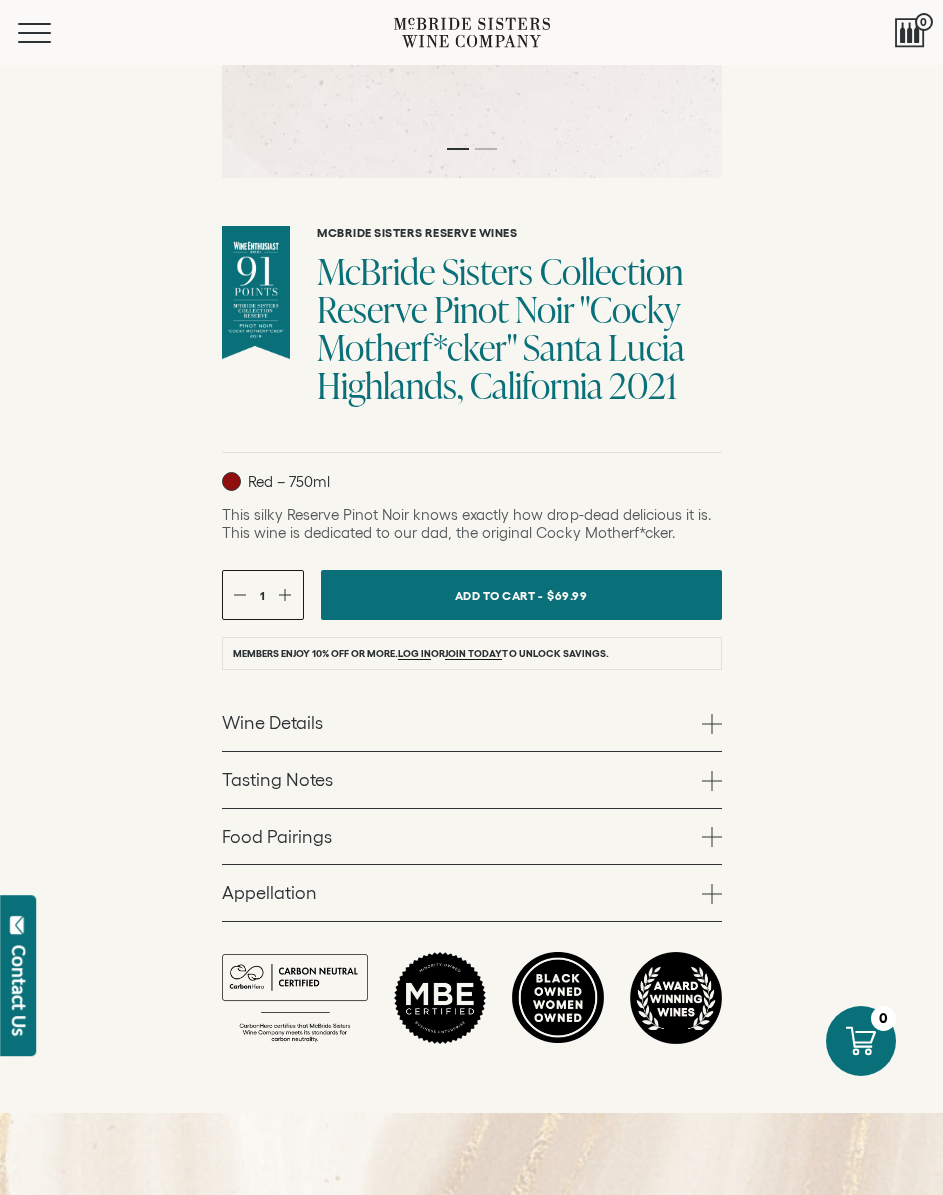 click on "McBride Sisters Collection Reserve Pinot Noir "Cocky Motherf*cker" Santa Lucia Highlands, California 2021" at bounding box center (519, 328) 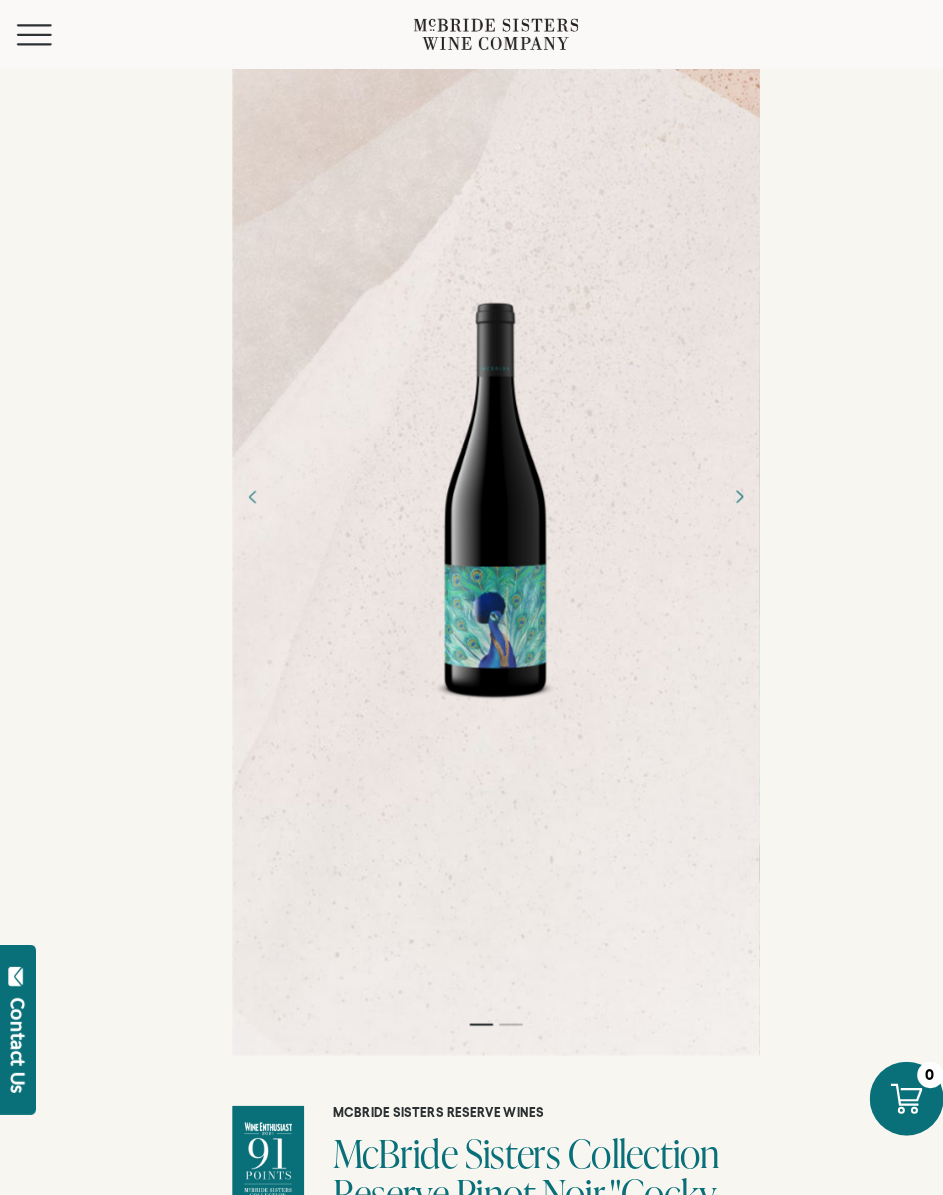 scroll, scrollTop: 0, scrollLeft: 0, axis: both 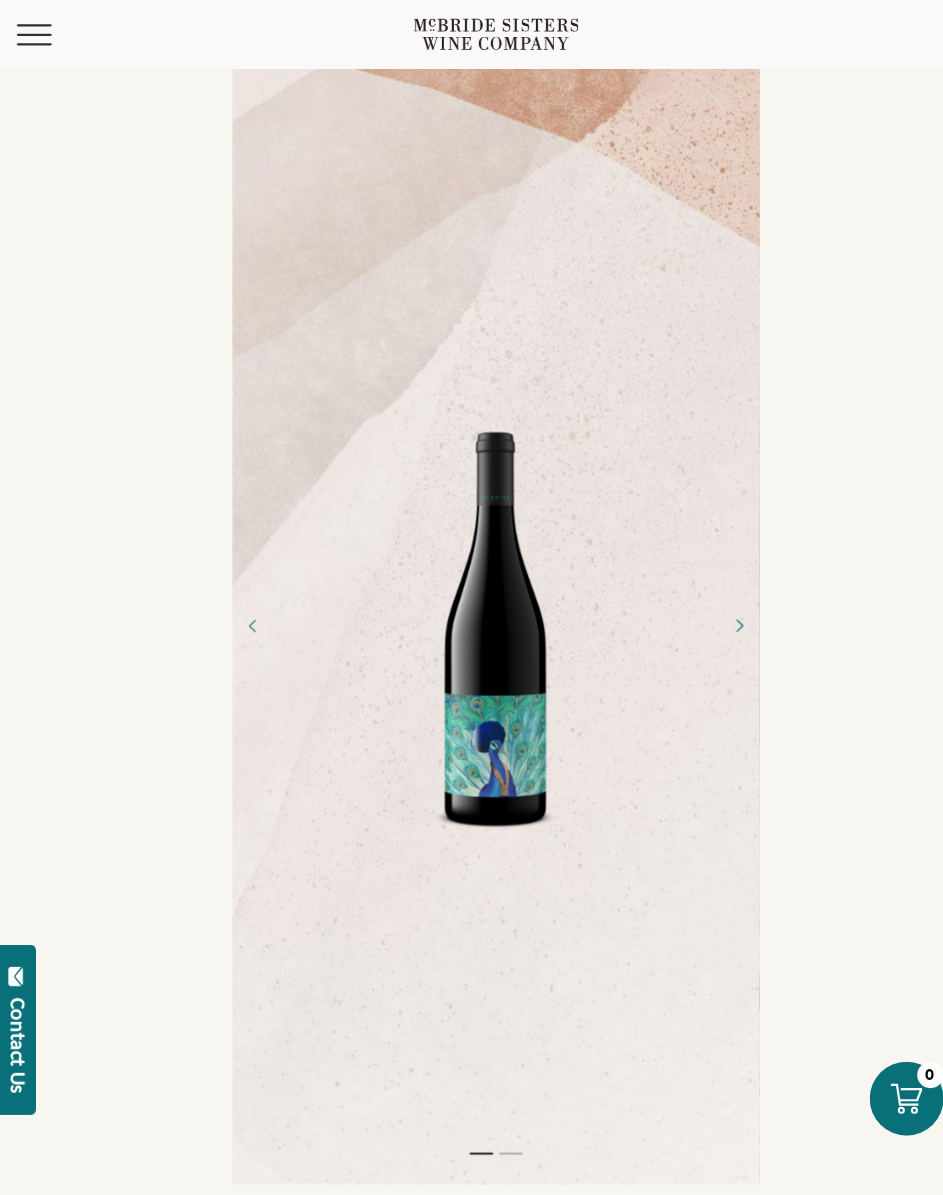 click at bounding box center (472, 593) 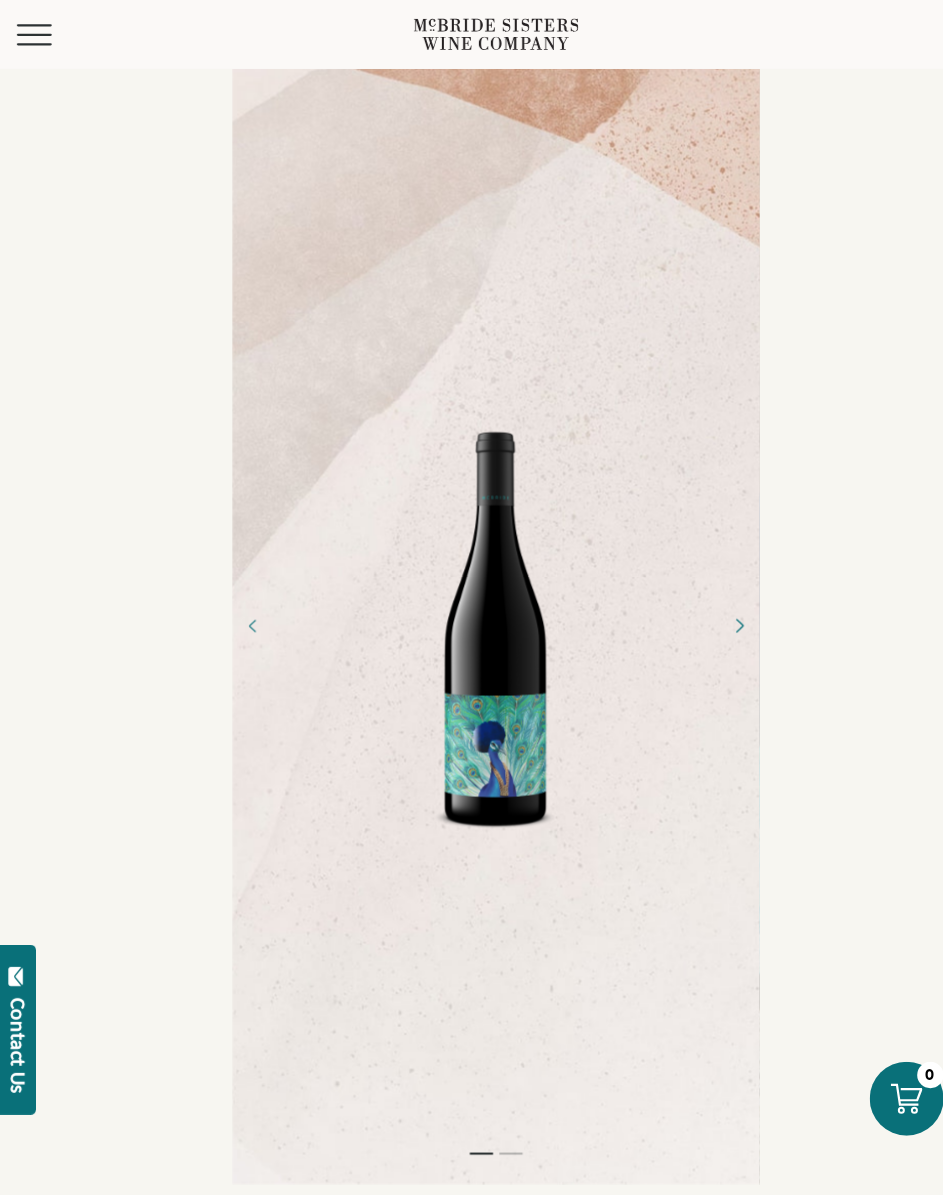 click 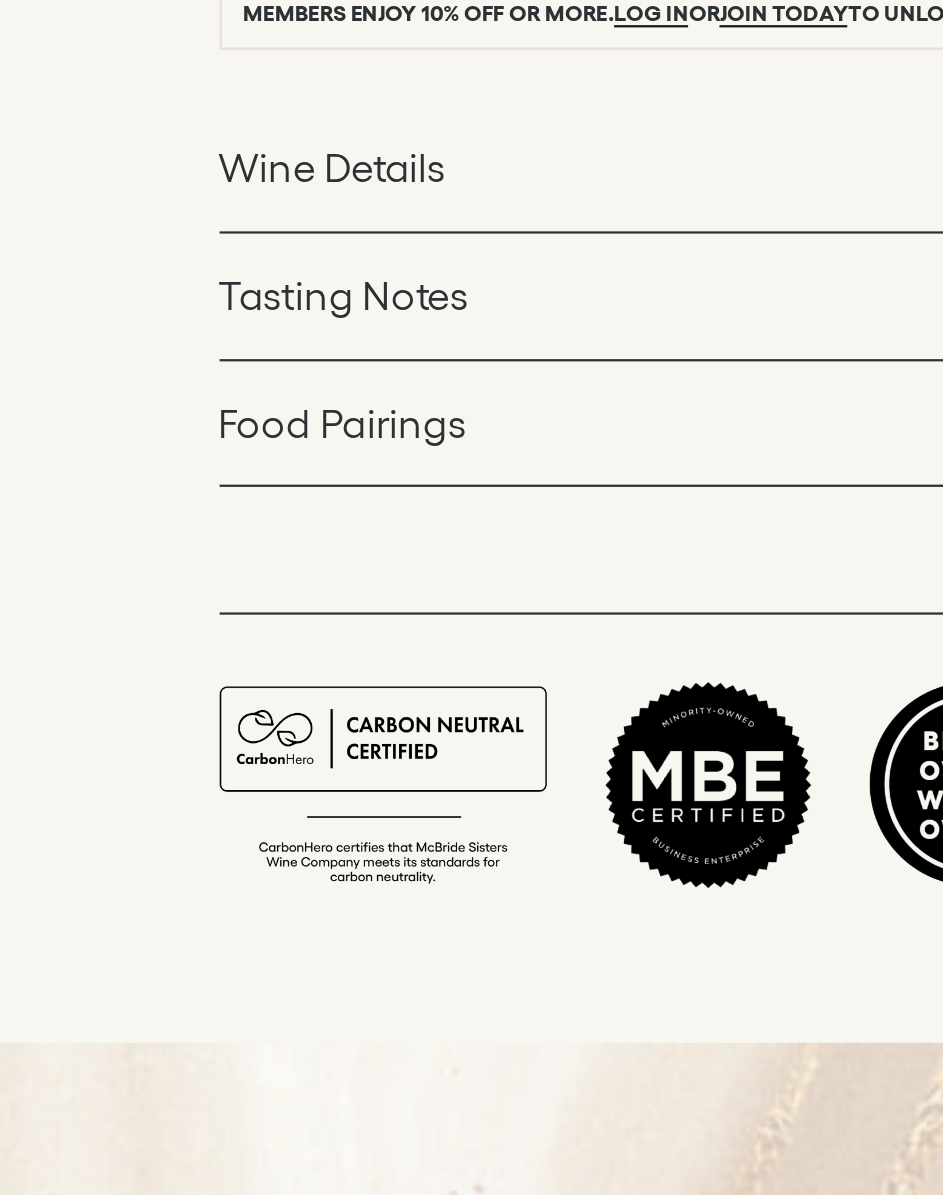 scroll, scrollTop: 931, scrollLeft: 0, axis: vertical 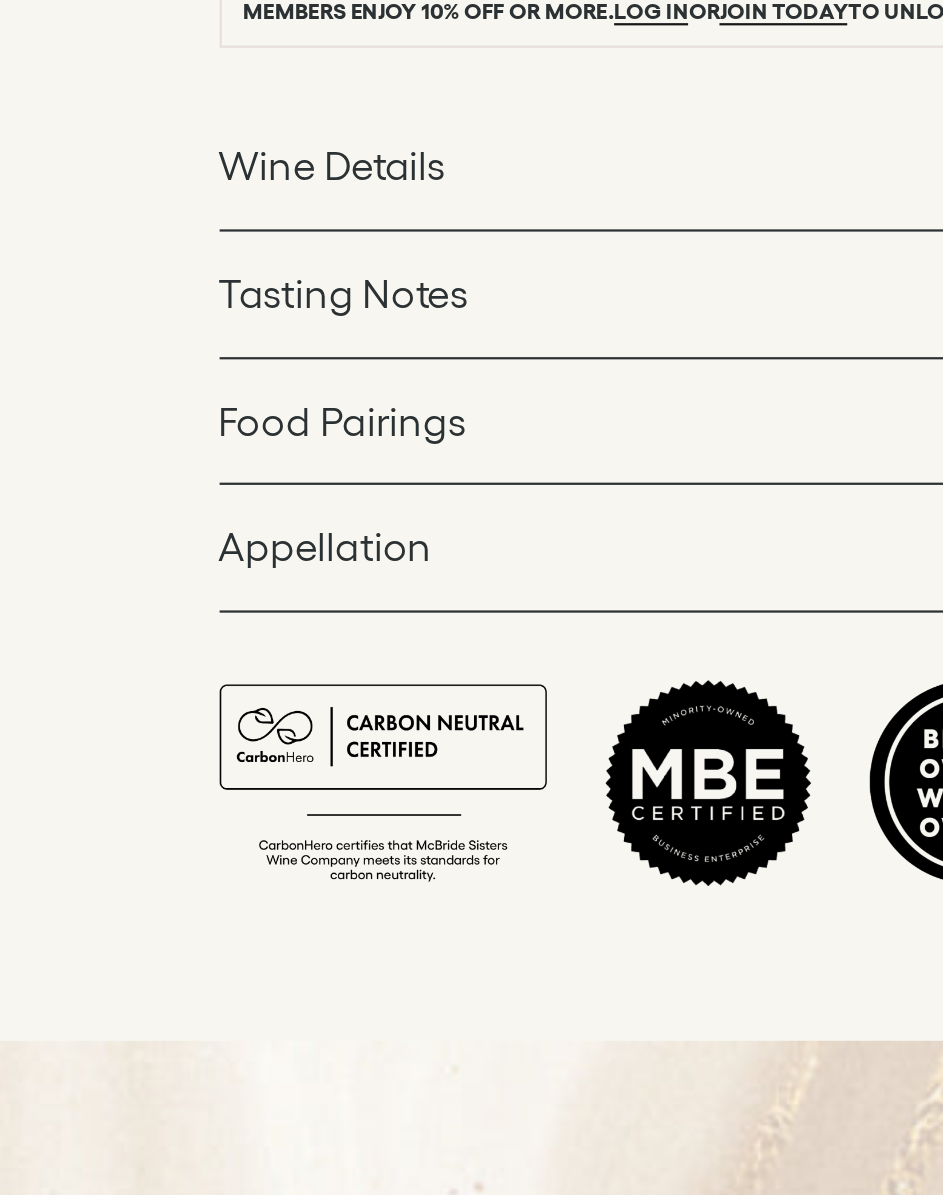 click on "Wine Details" at bounding box center (472, 736) 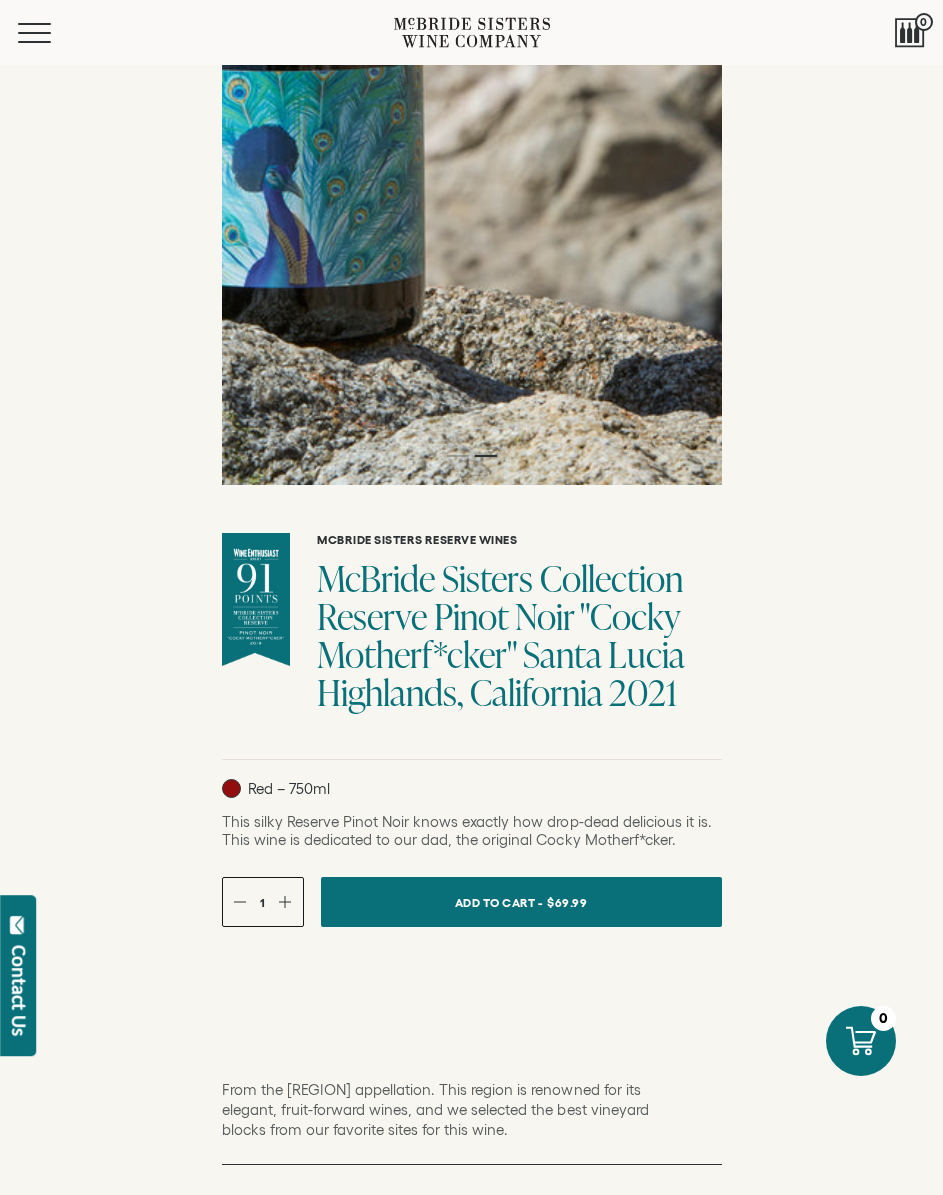 scroll, scrollTop: 0, scrollLeft: 0, axis: both 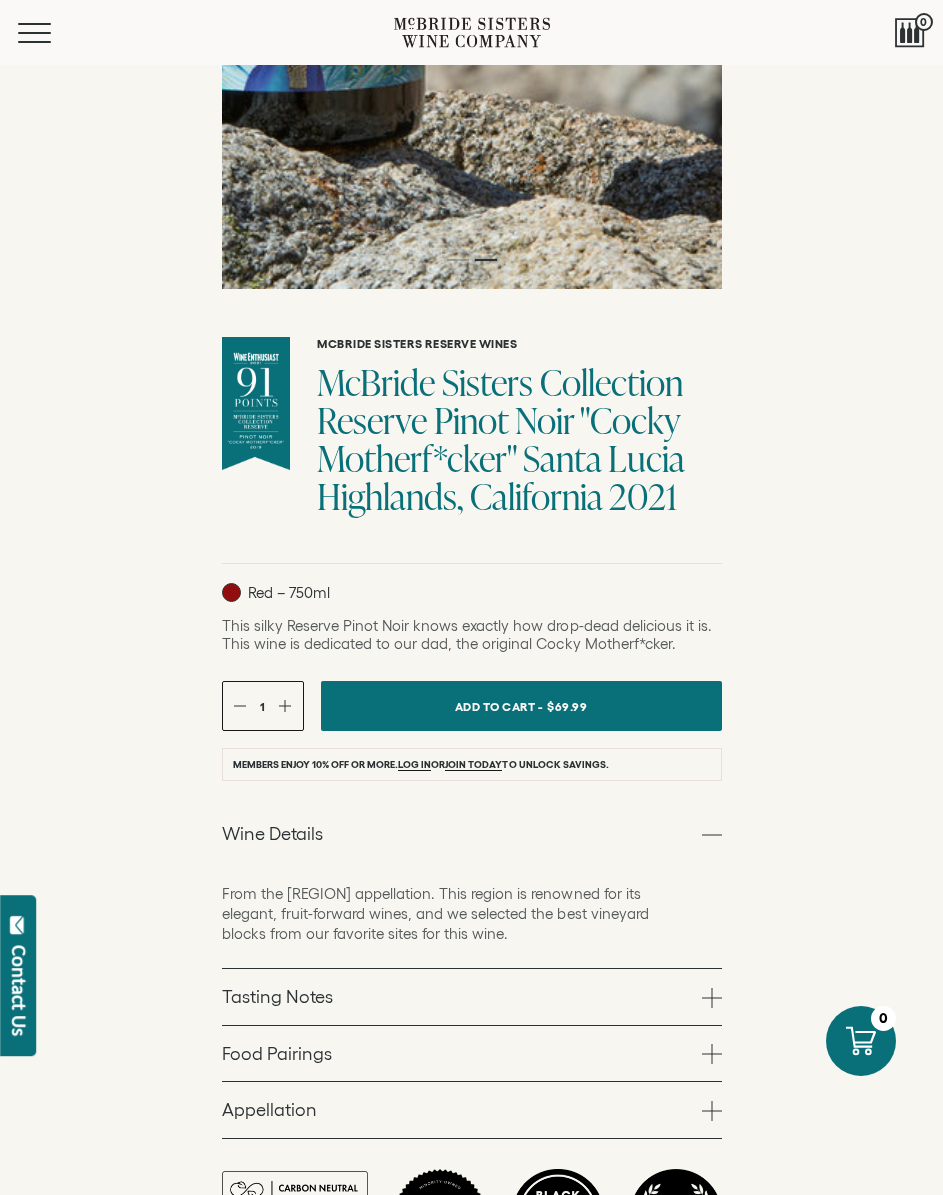 click on "McBride Sisters Collection Reserve Pinot Noir "Cocky Motherf*cker" Santa Lucia Highlands, California 2021" at bounding box center (519, 439) 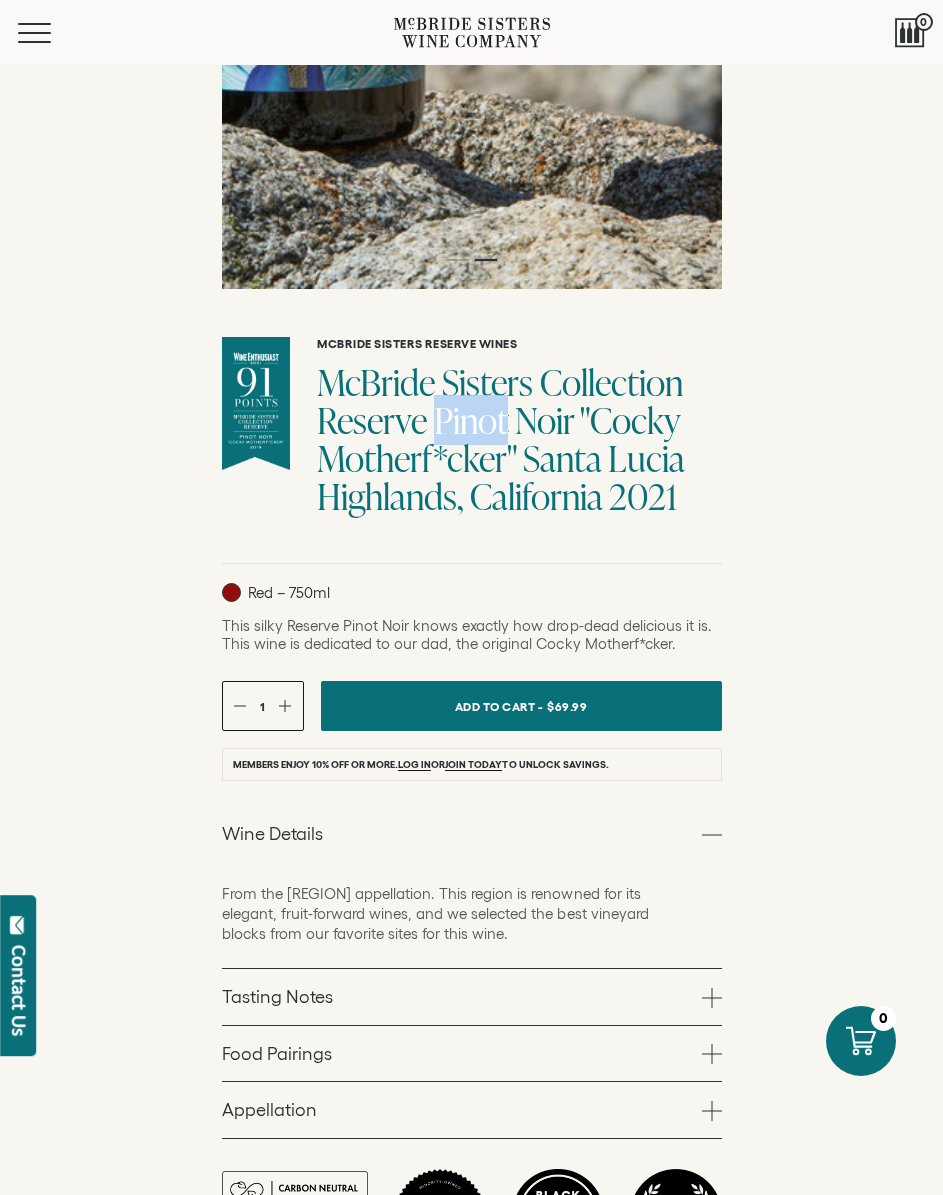 click on "McBride Sisters Collection Reserve Pinot Noir "Cocky Motherf*cker" Santa Lucia Highlands, California 2021" at bounding box center (519, 439) 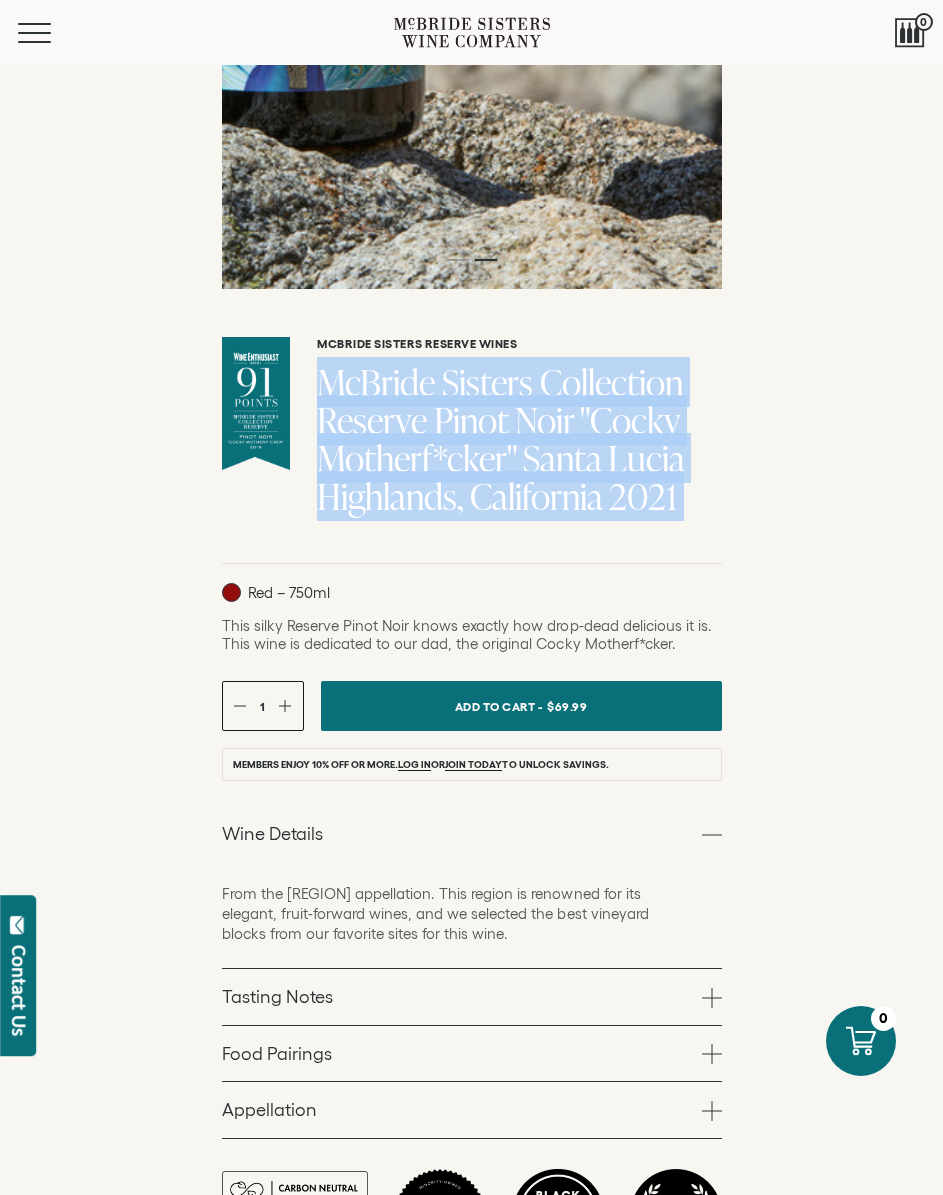 click on "McBride Sisters Collection Reserve Pinot Noir "Cocky Motherf*cker" Santa Lucia Highlands, California 2021" at bounding box center [519, 439] 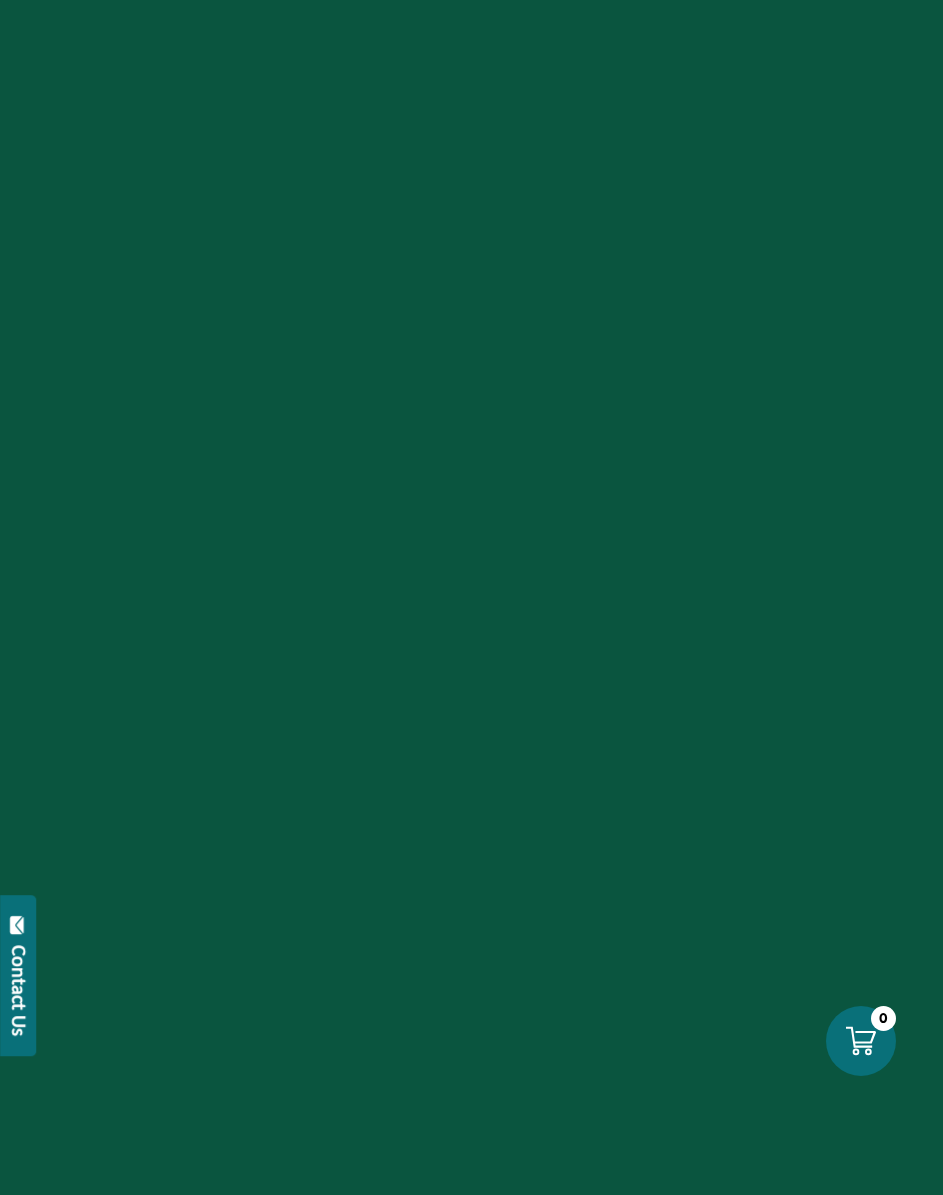 scroll, scrollTop: 0, scrollLeft: 0, axis: both 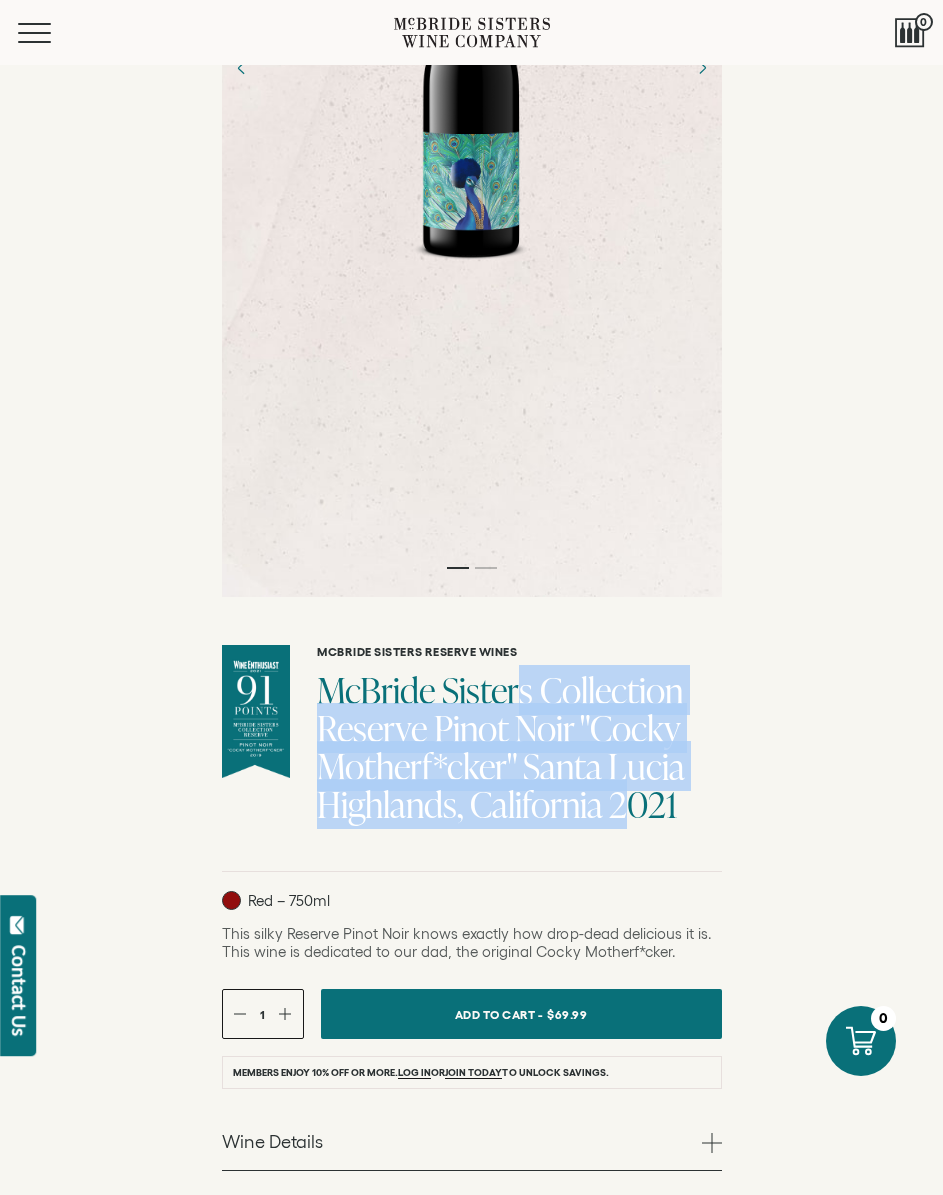 drag, startPoint x: 529, startPoint y: 683, endPoint x: 631, endPoint y: 806, distance: 159.79048 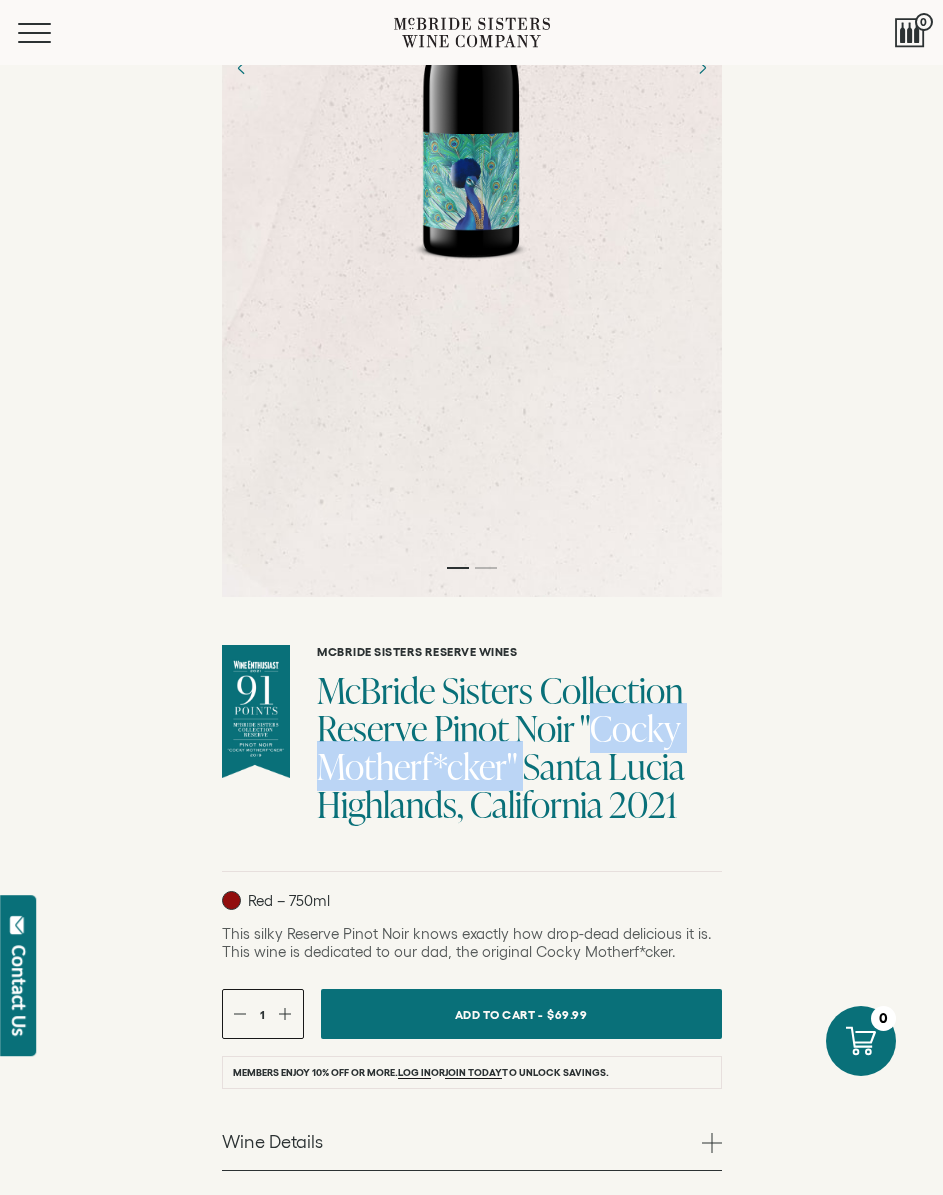 drag, startPoint x: 609, startPoint y: 733, endPoint x: 532, endPoint y: 777, distance: 88.68484 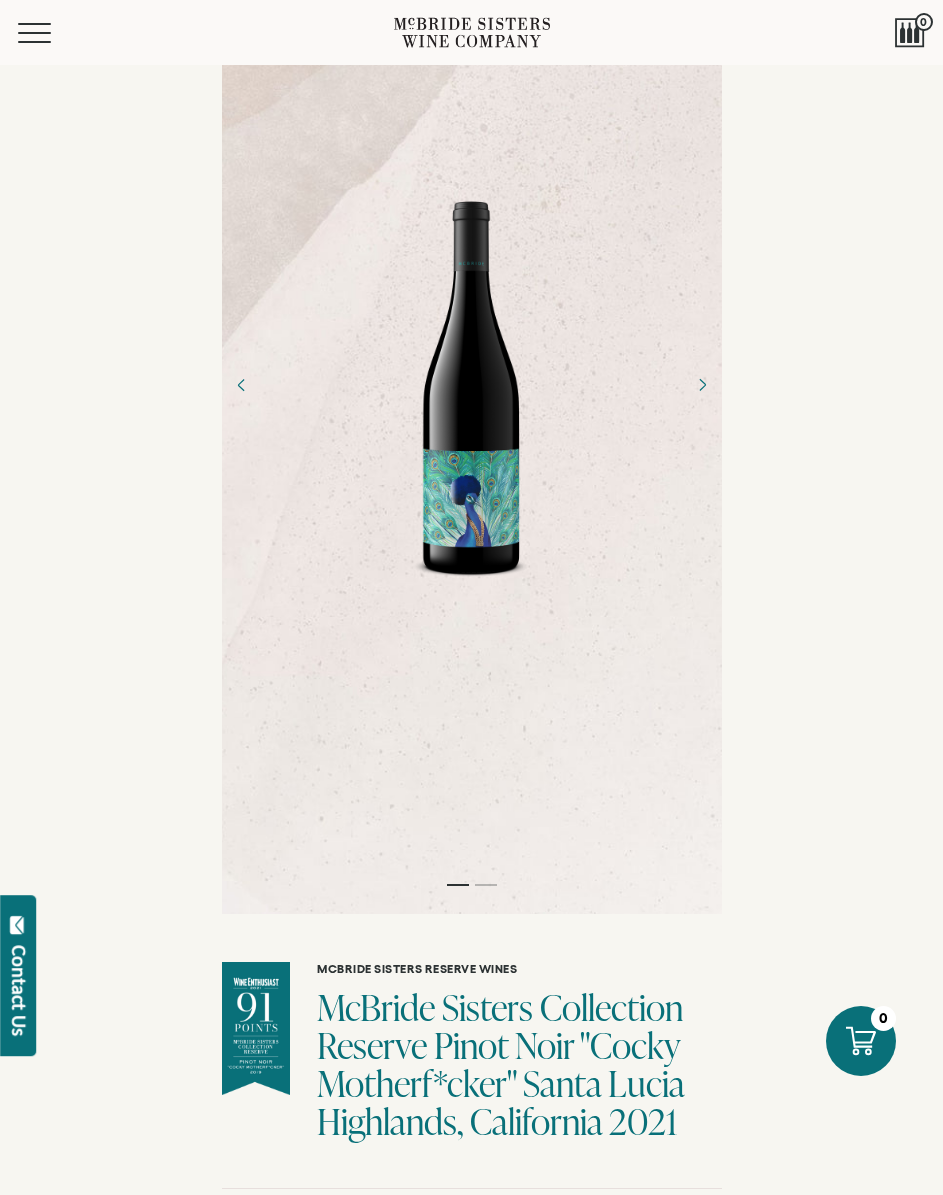 scroll, scrollTop: 210, scrollLeft: 0, axis: vertical 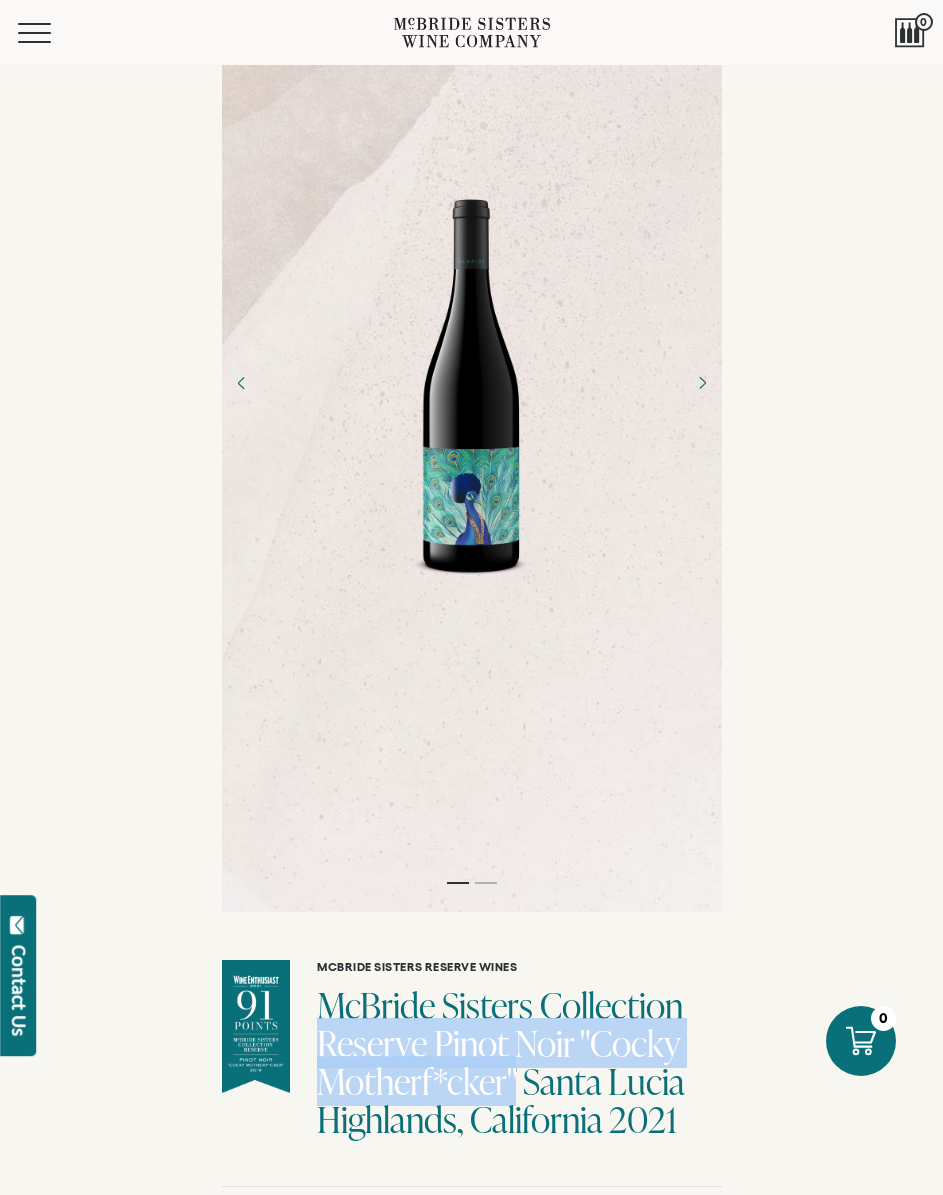 drag, startPoint x: 306, startPoint y: 1052, endPoint x: 522, endPoint y: 1080, distance: 217.80725 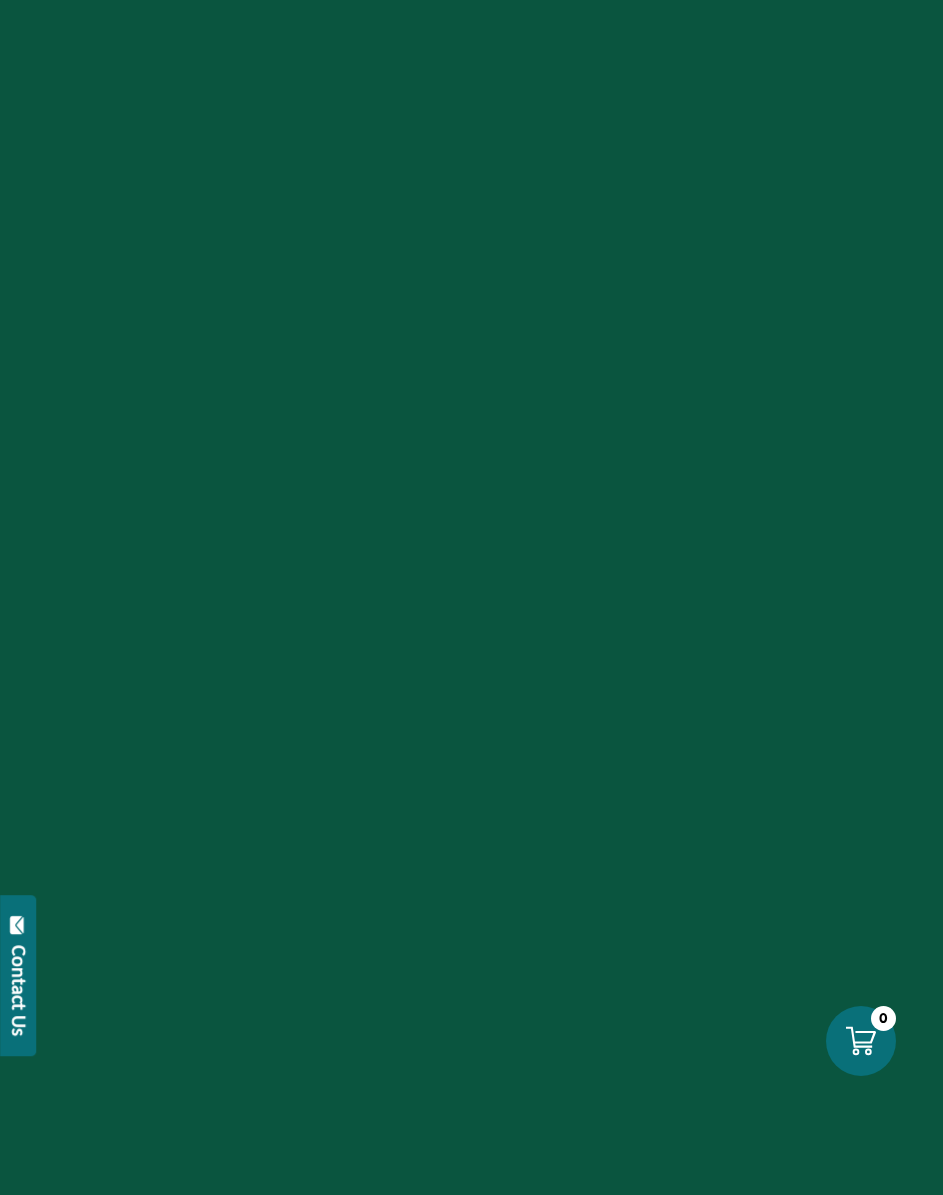 scroll, scrollTop: 0, scrollLeft: 0, axis: both 